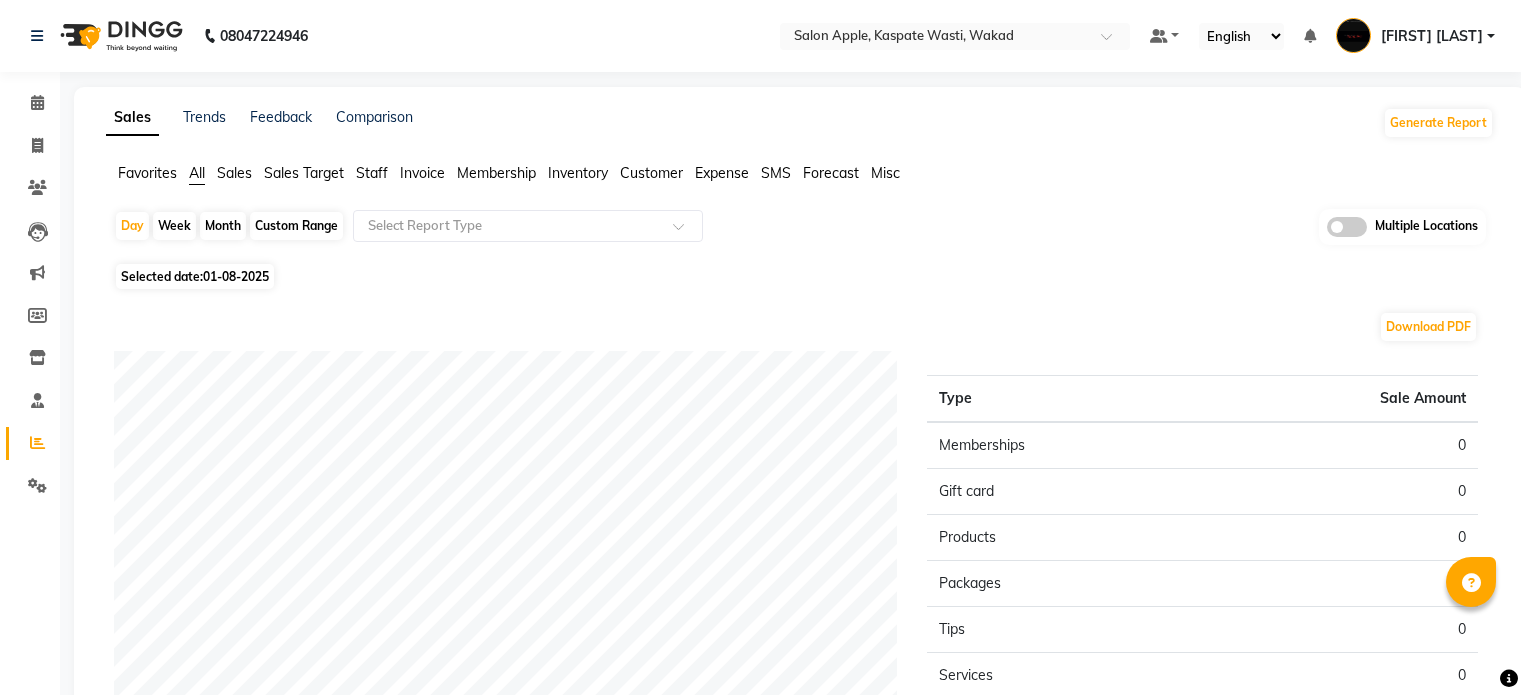scroll, scrollTop: 0, scrollLeft: 0, axis: both 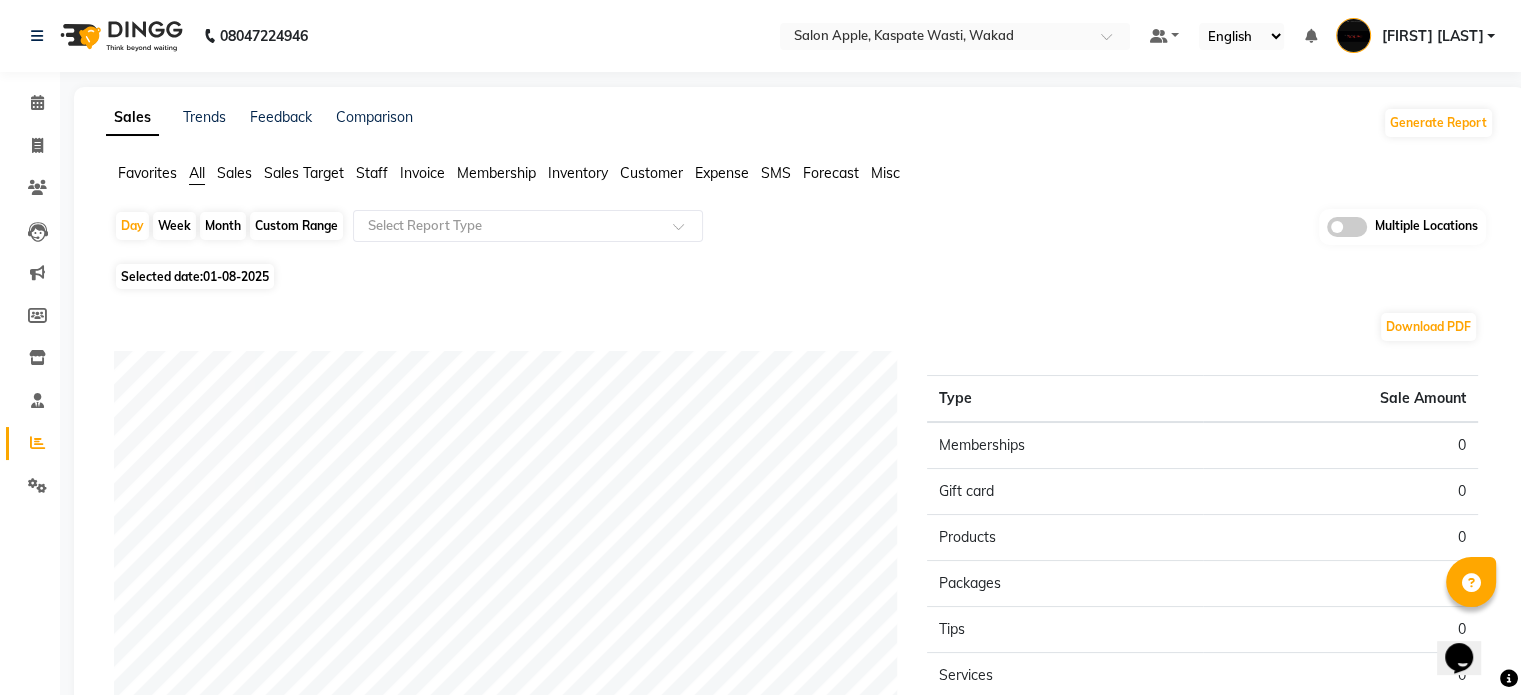 click on "Month" 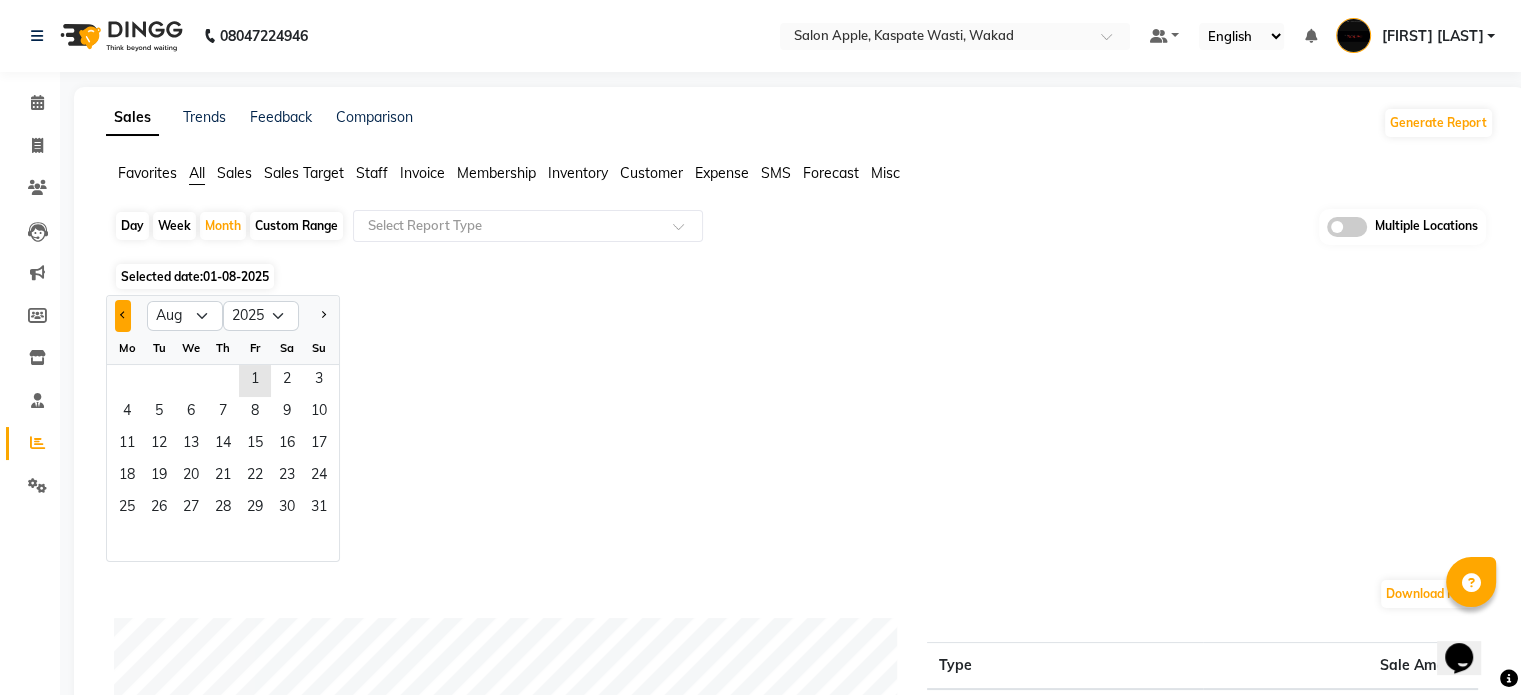 click 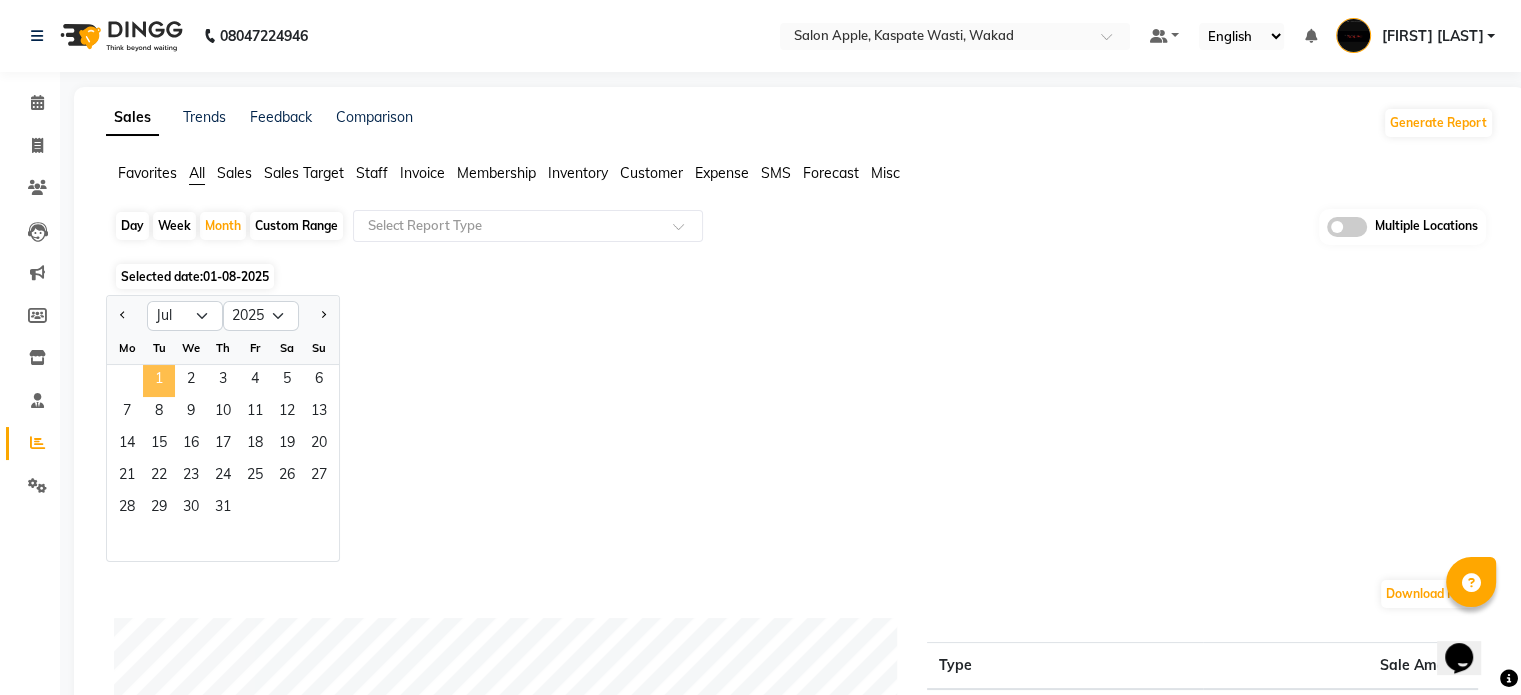 click on "1" 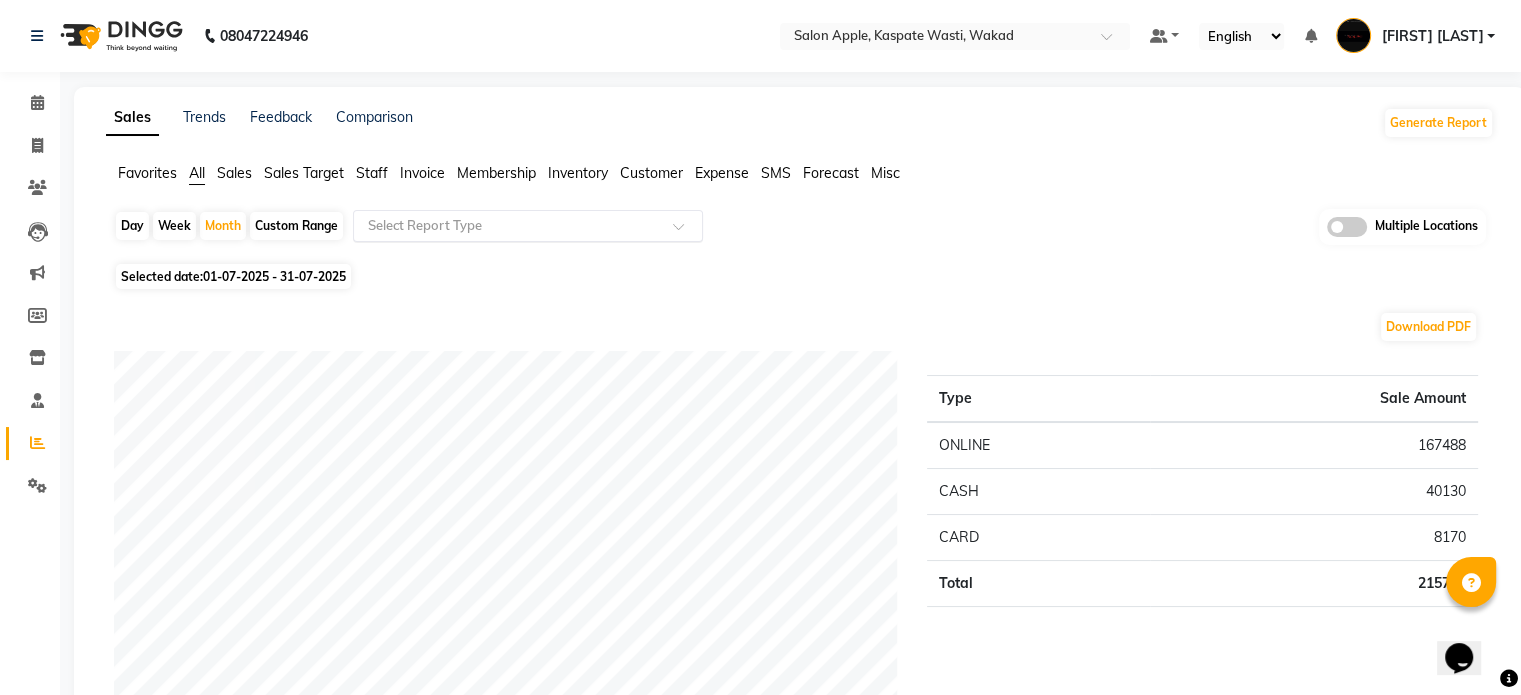 click 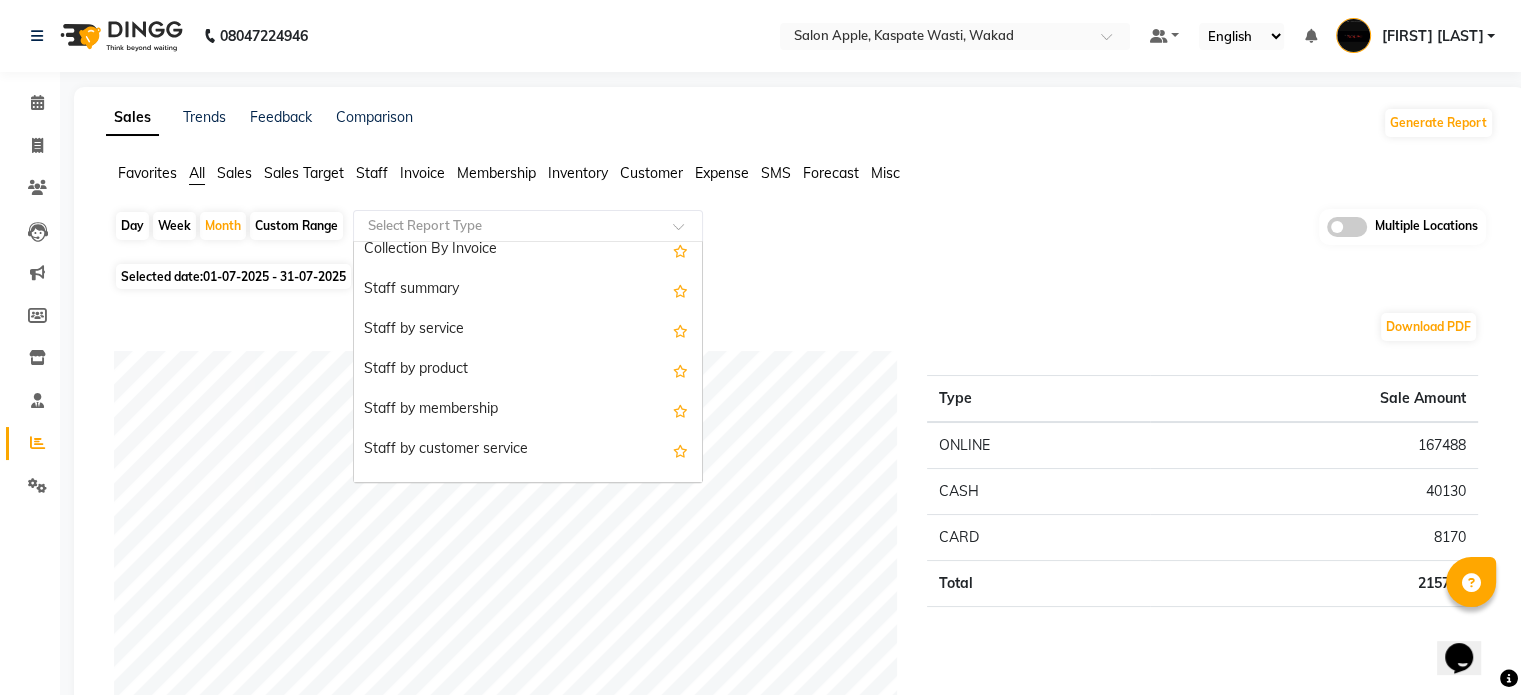 scroll, scrollTop: 692, scrollLeft: 0, axis: vertical 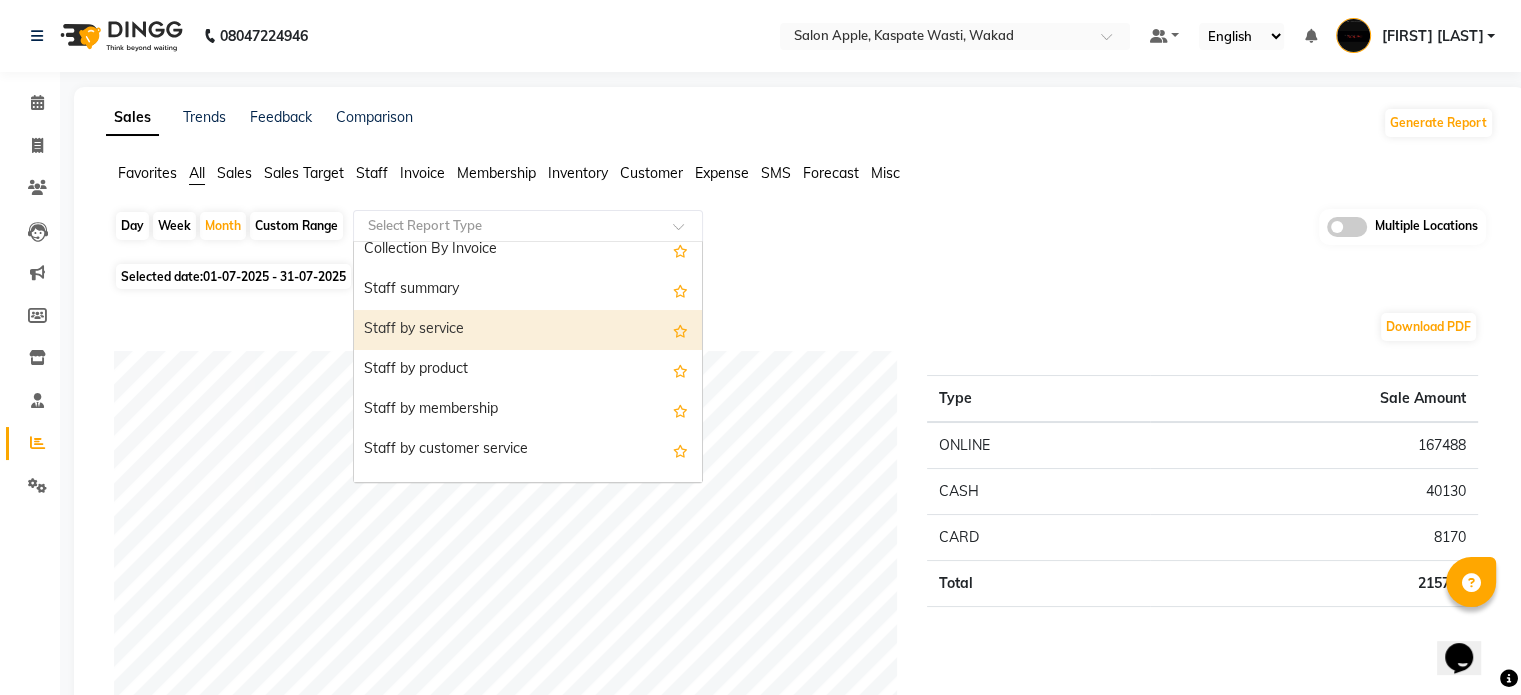click on "Staff by service" at bounding box center (528, 330) 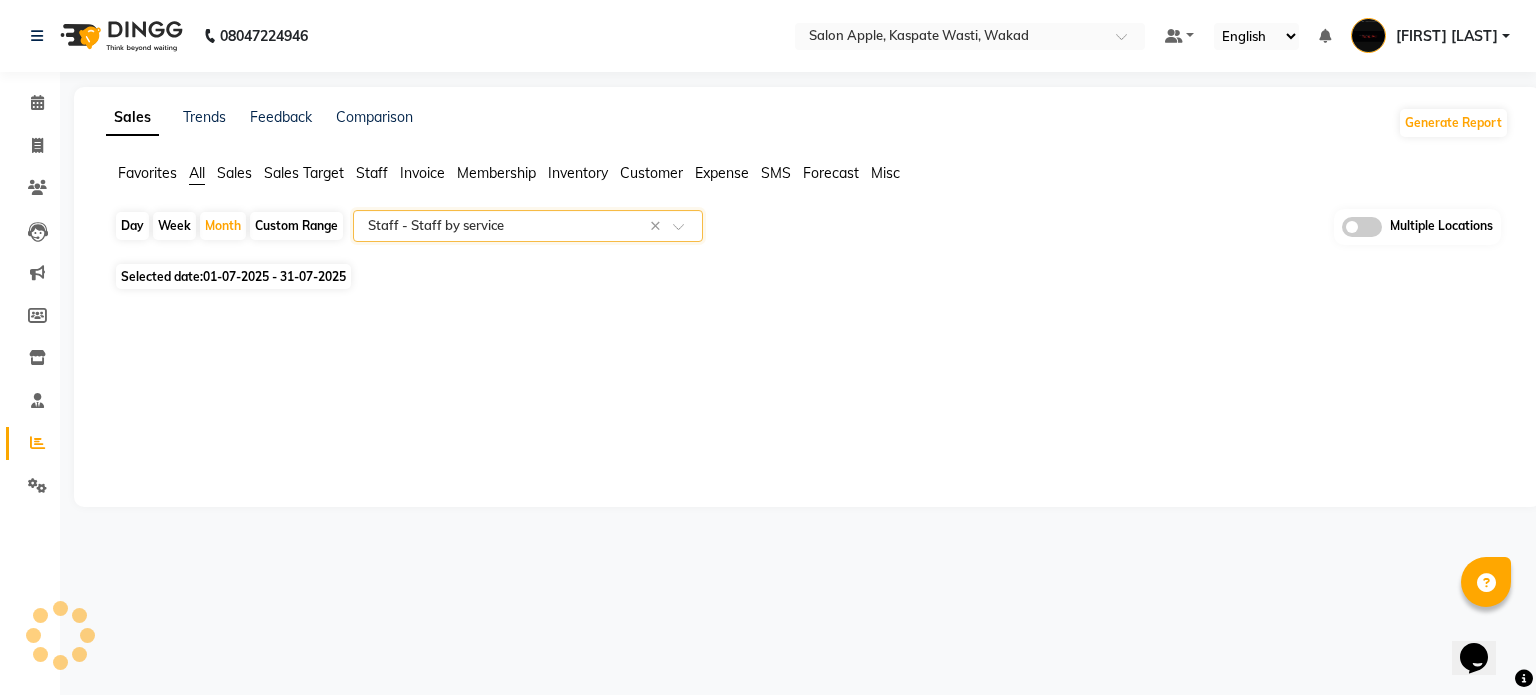 select on "full_report" 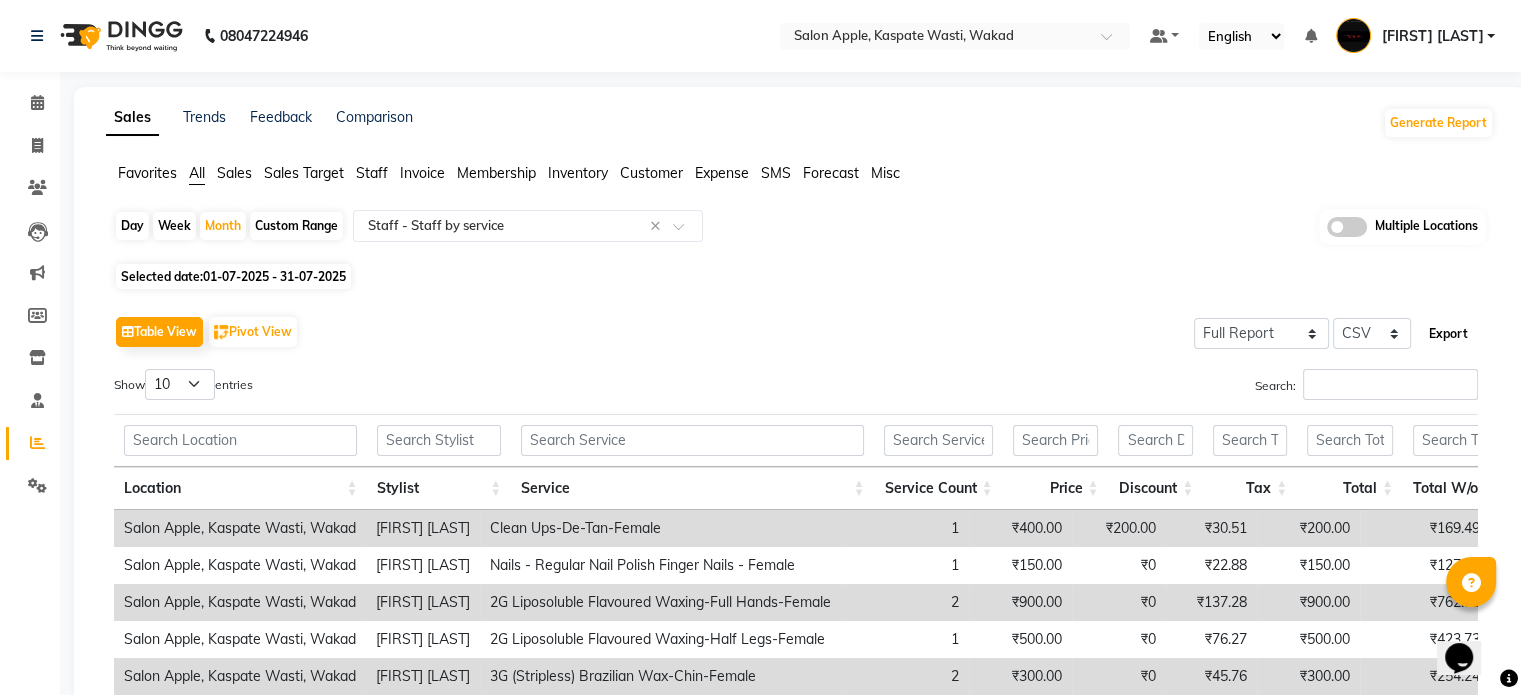 click on "Export" 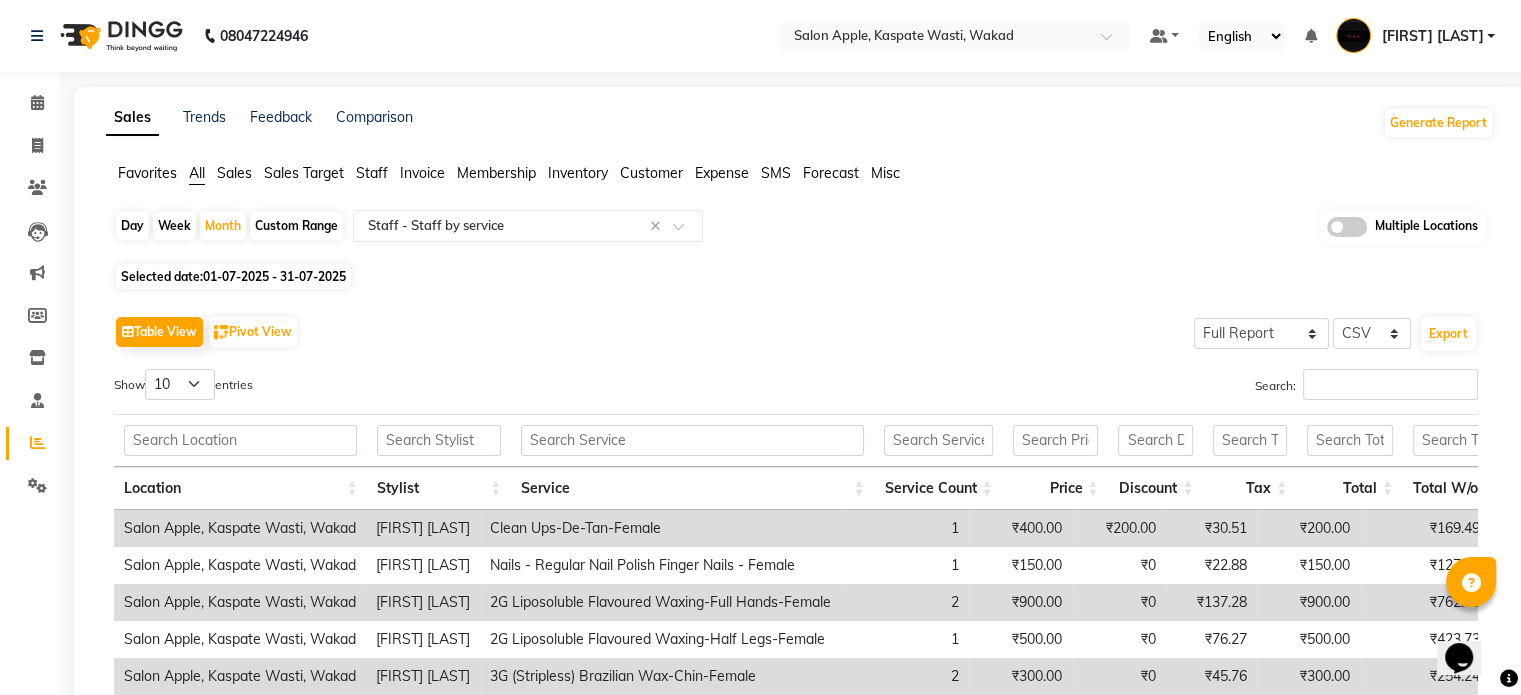 click on "Day" 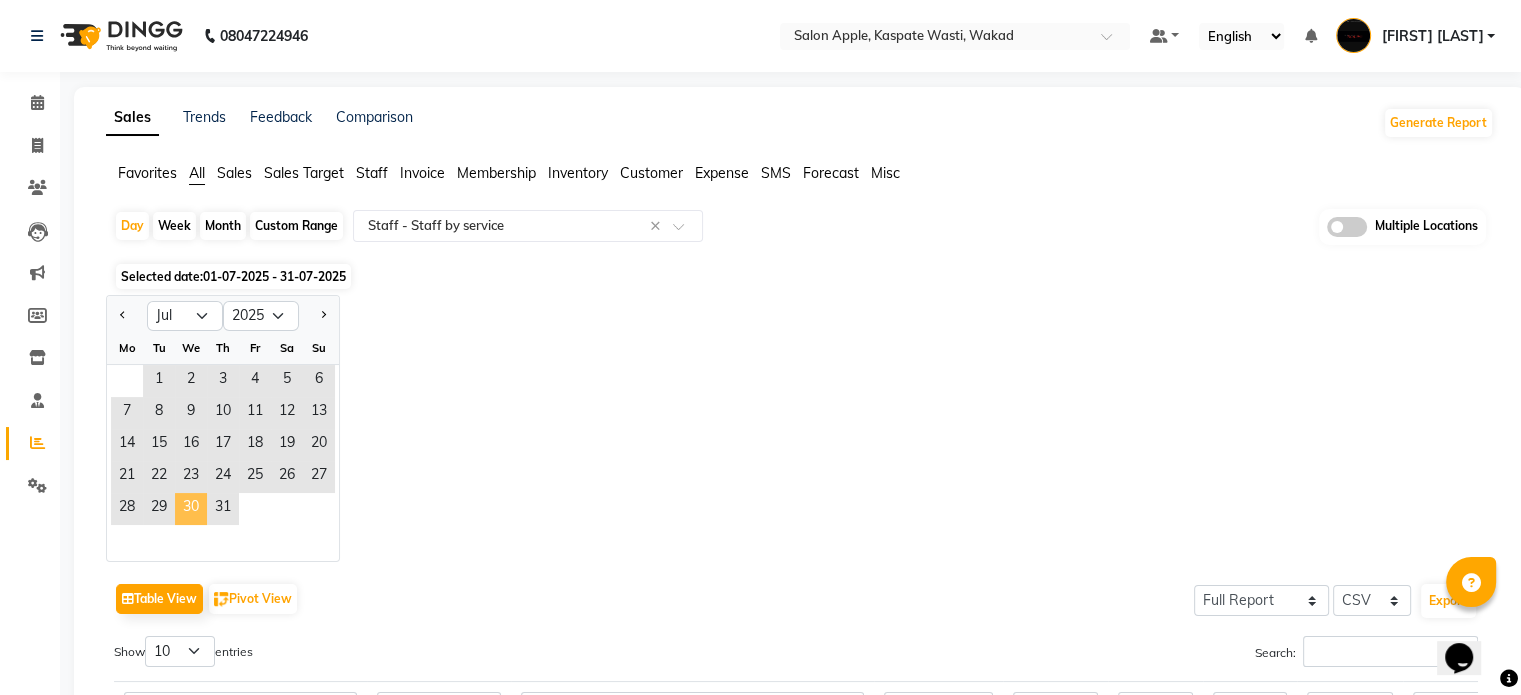 click on "30" 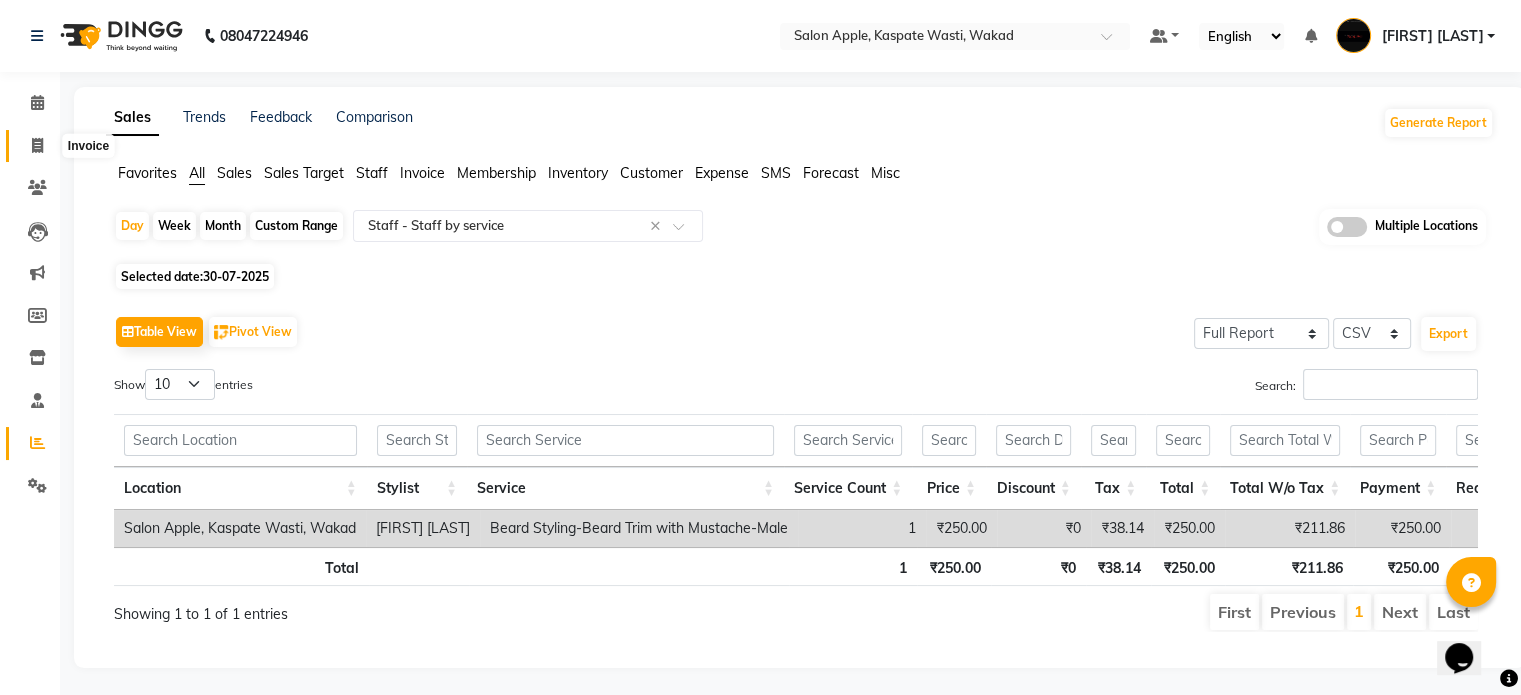 click 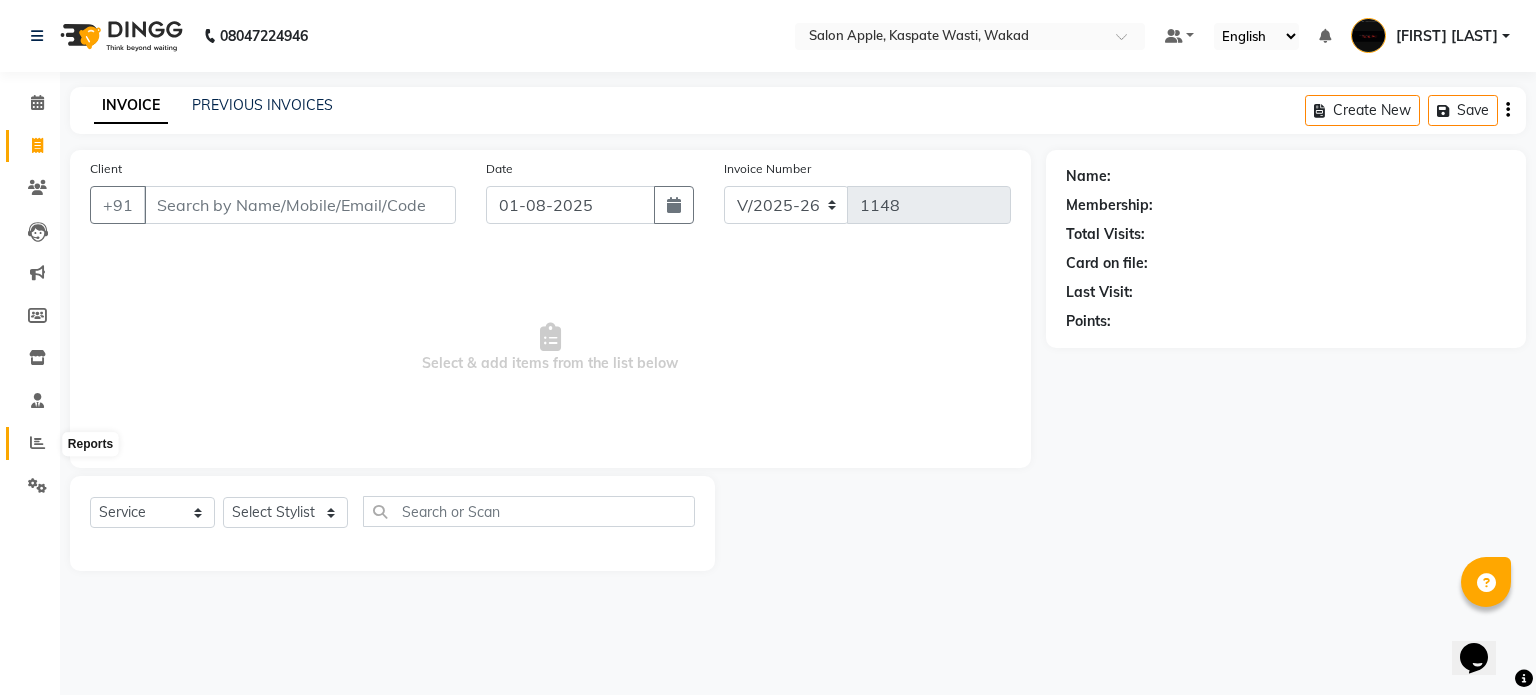 click 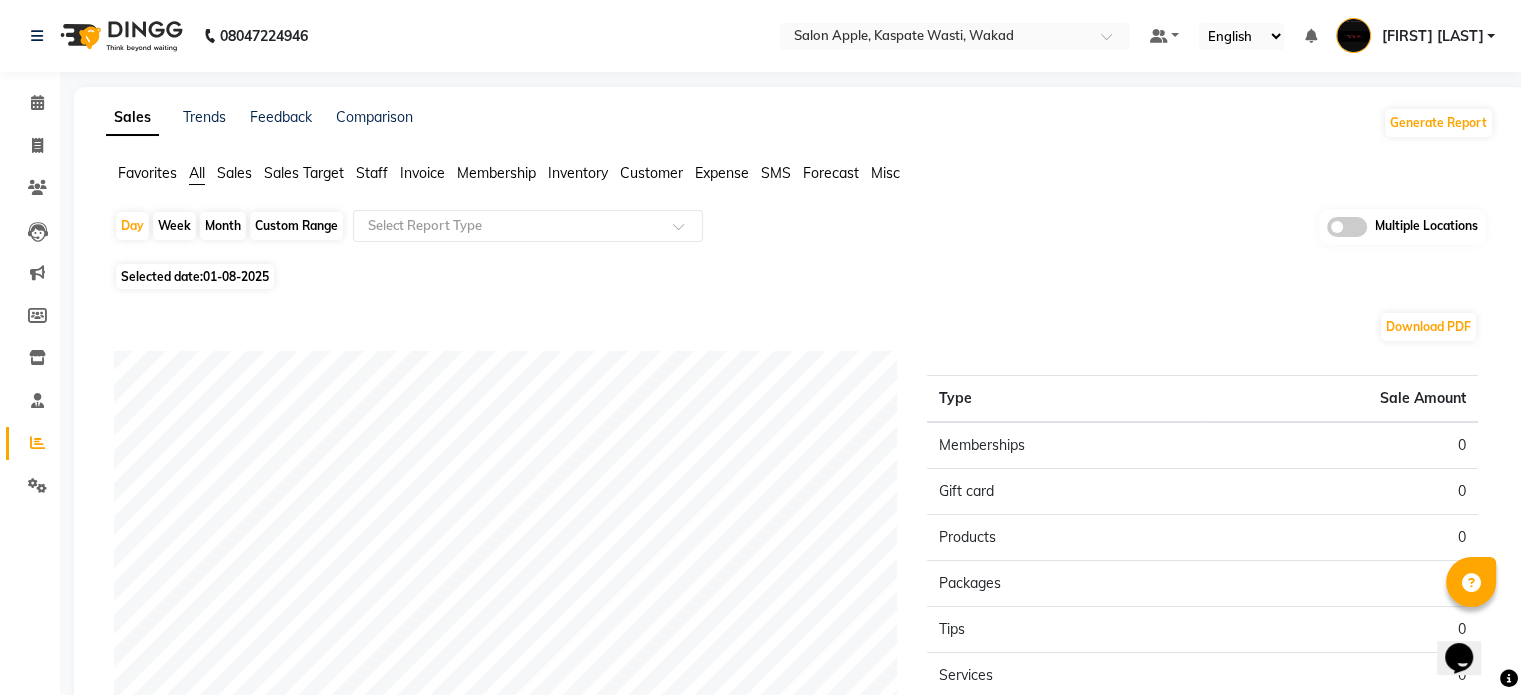 click on "01-08-2025" 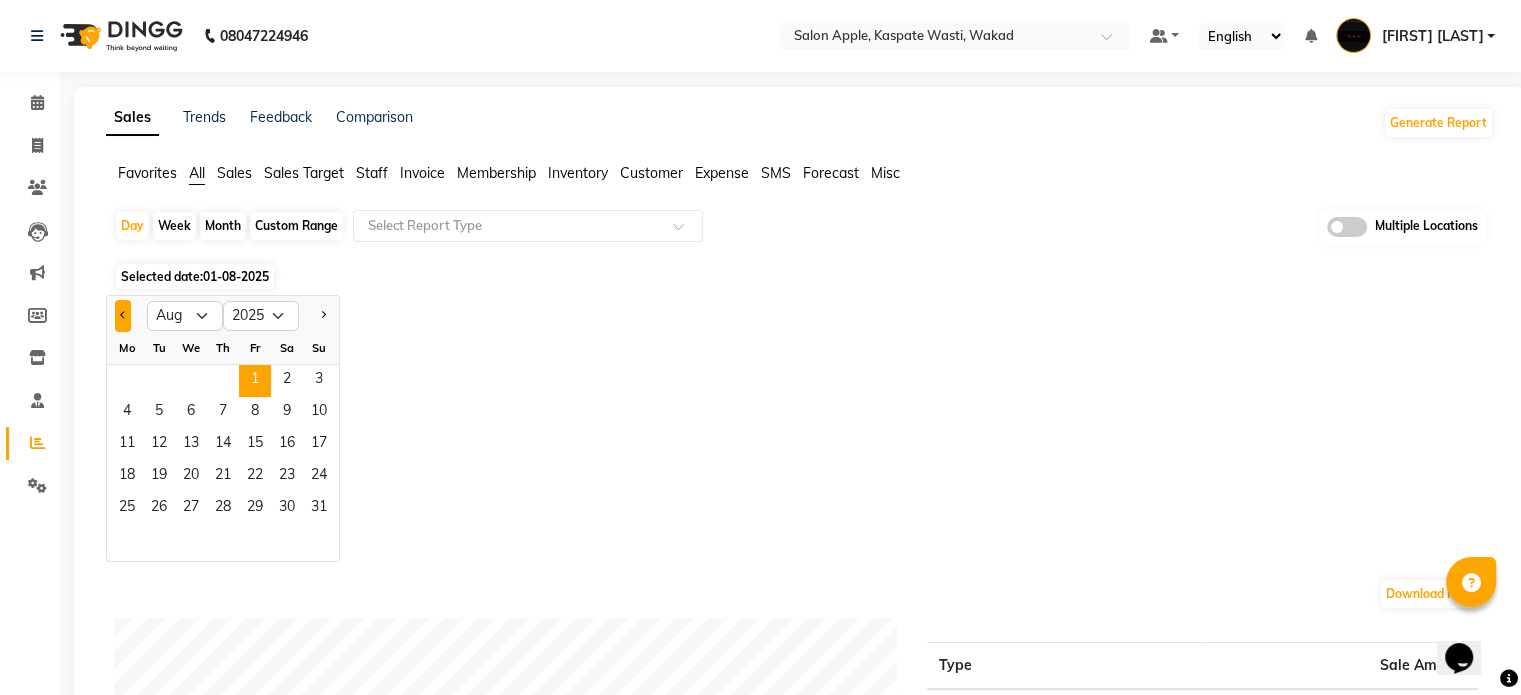 click 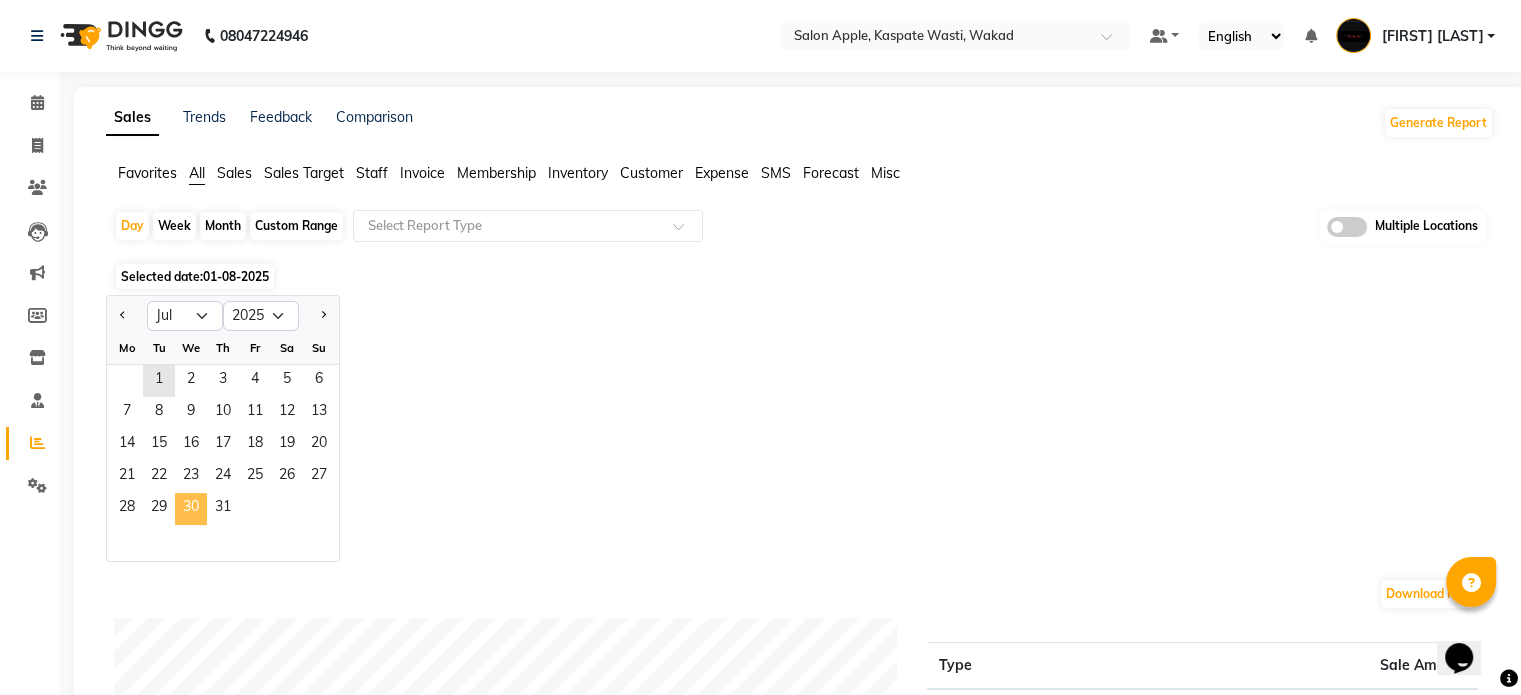 click on "30" 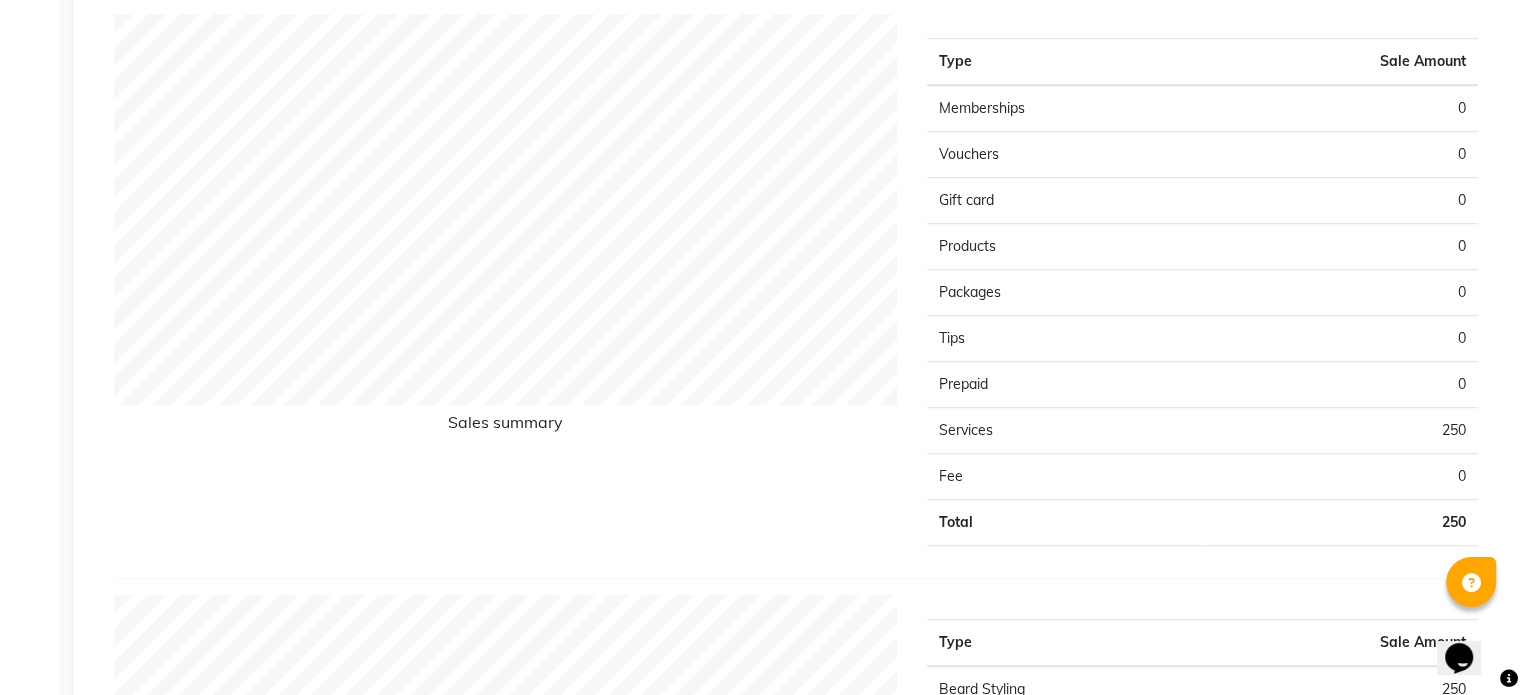 scroll, scrollTop: 1328, scrollLeft: 0, axis: vertical 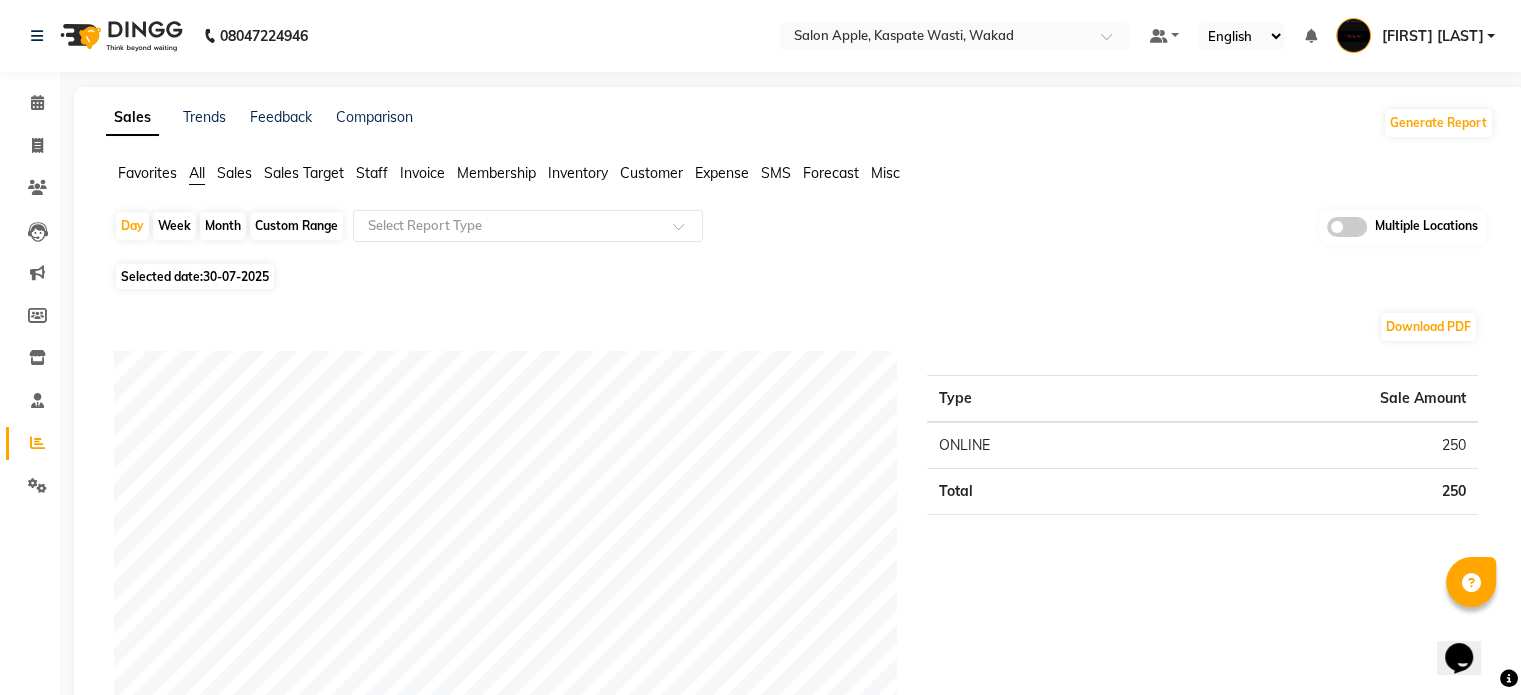 click on "Selected date:  30-07-2025" 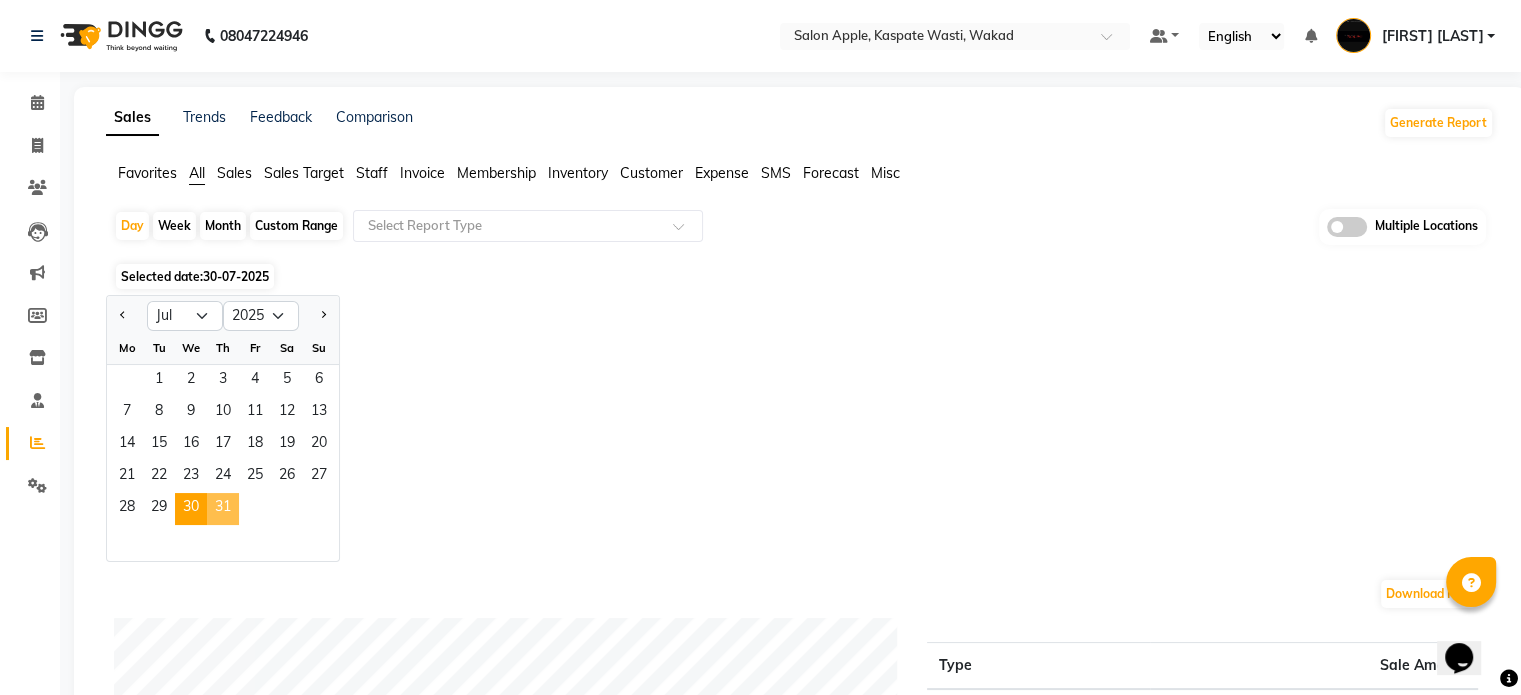 click on "31" 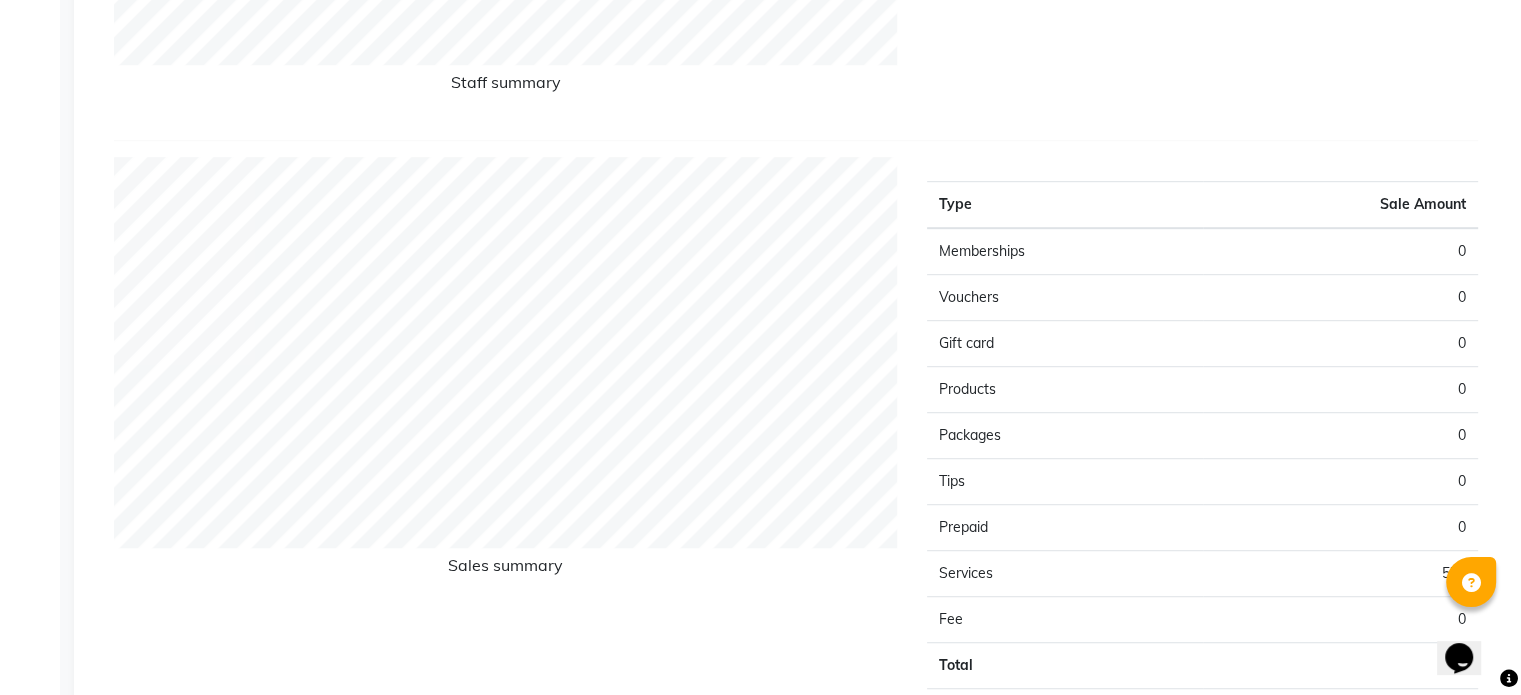 scroll, scrollTop: 1268, scrollLeft: 0, axis: vertical 